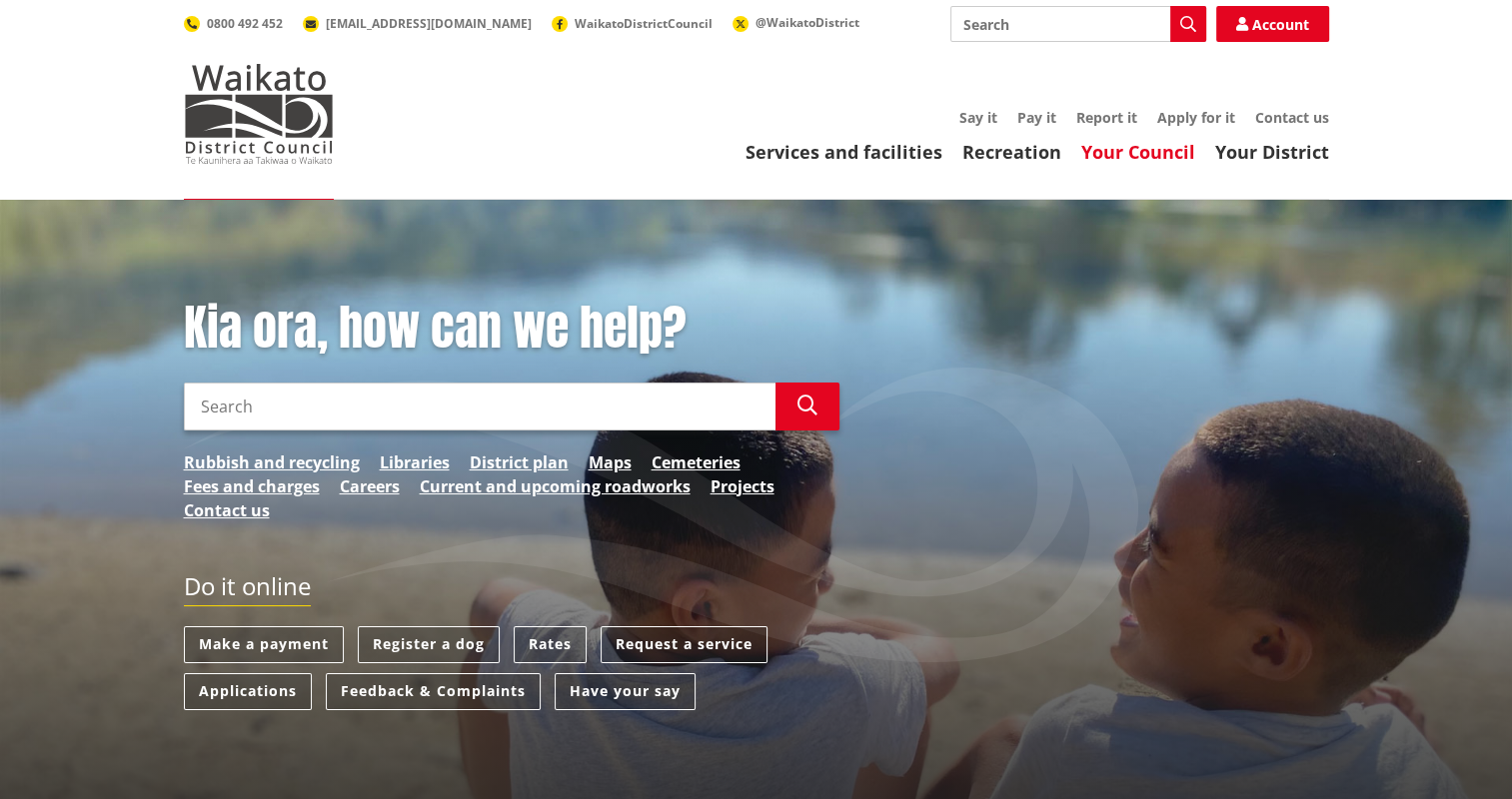 scroll, scrollTop: 220, scrollLeft: 0, axis: vertical 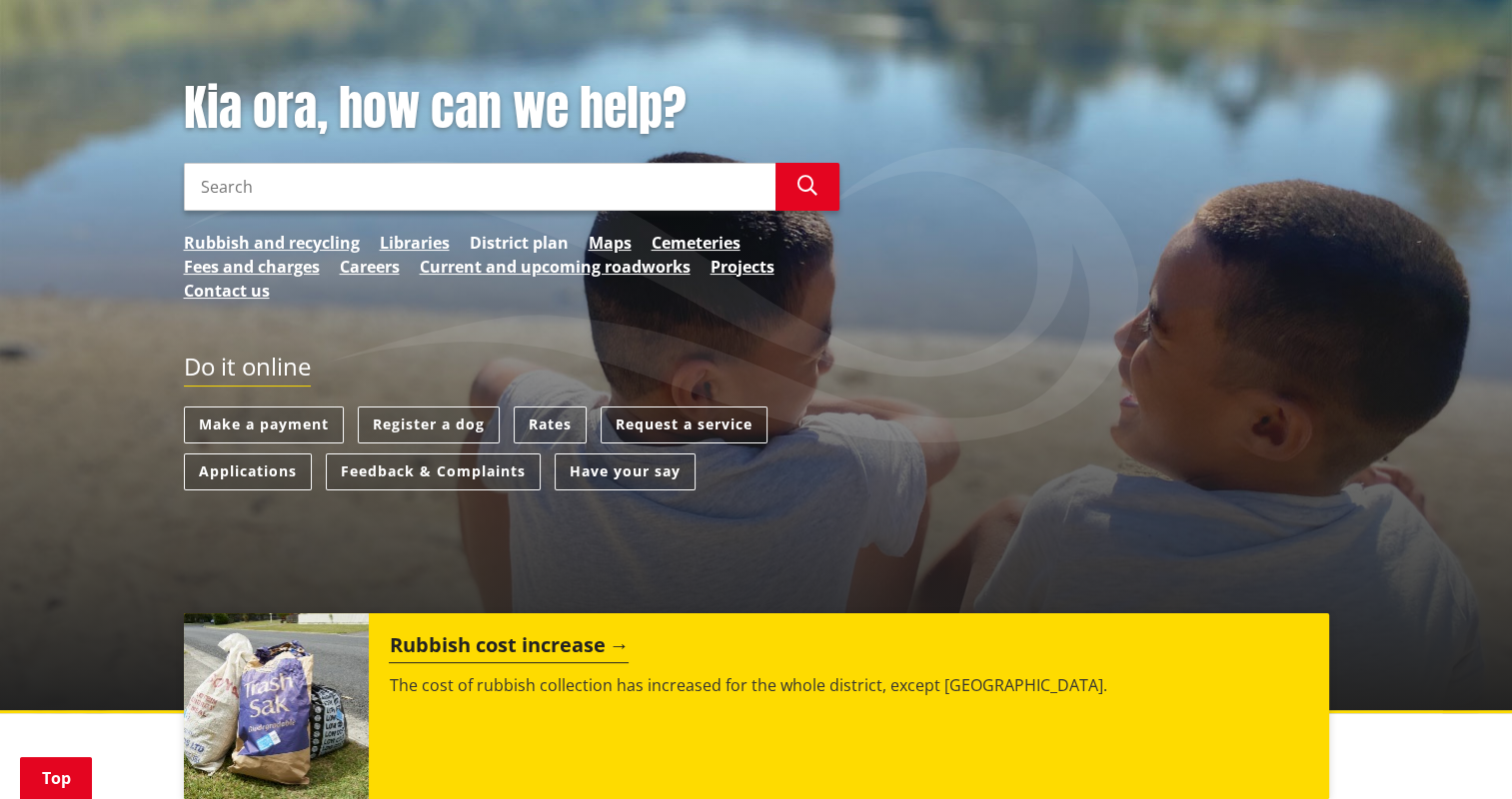 click on "District plan" at bounding box center (519, 243) 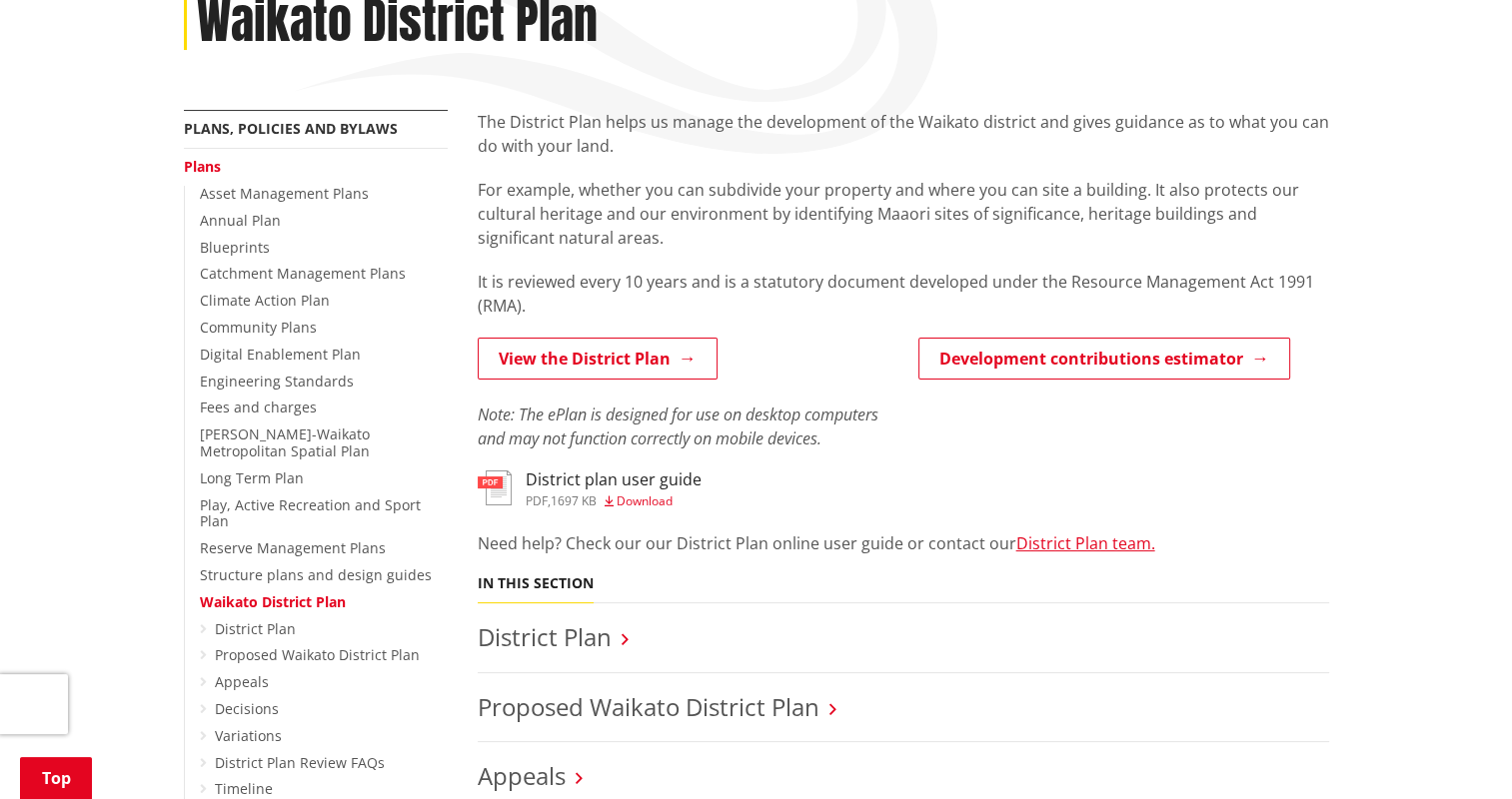 scroll, scrollTop: 299, scrollLeft: 0, axis: vertical 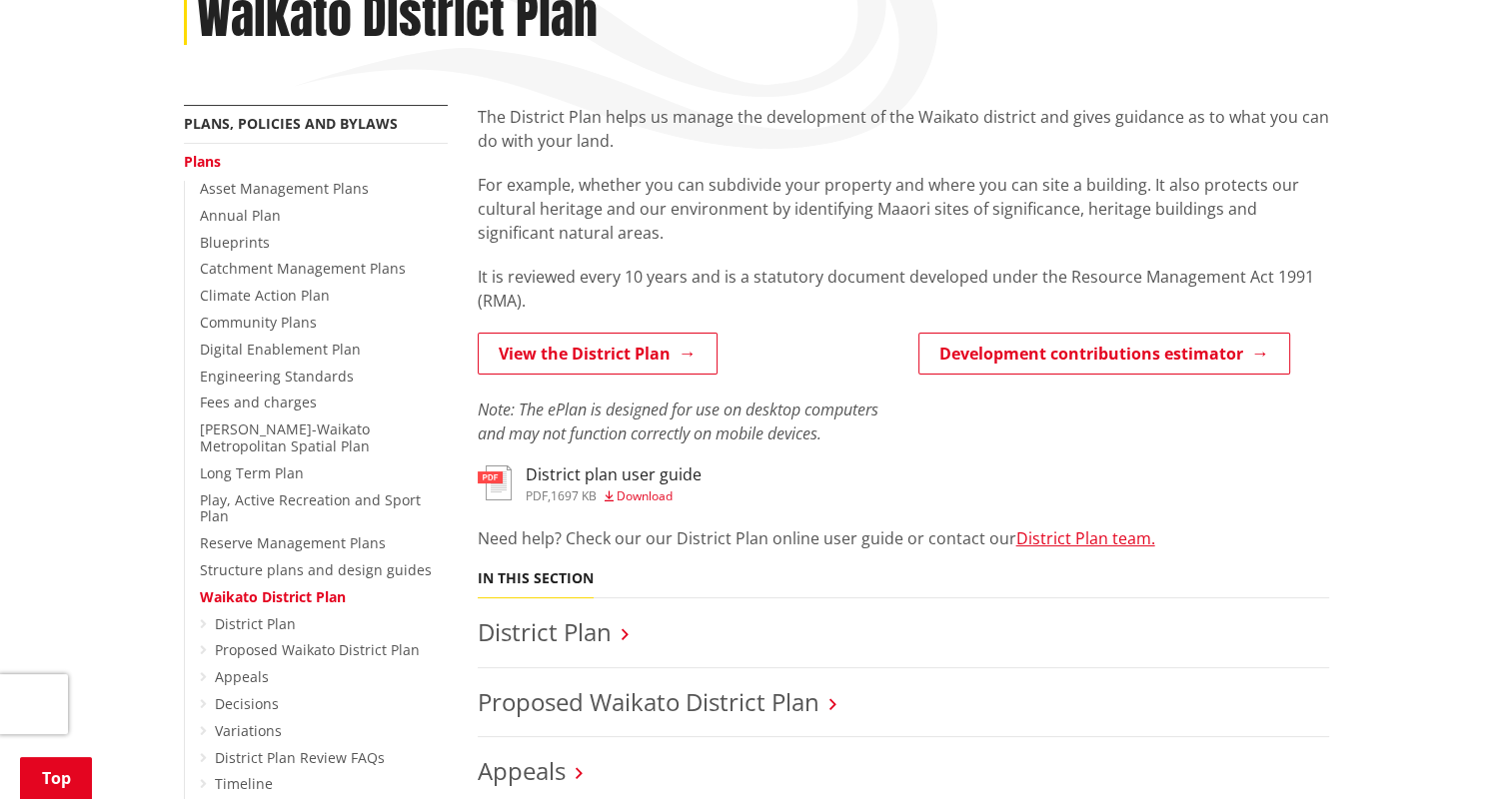click on "District plan user guide" at bounding box center [614, 474] 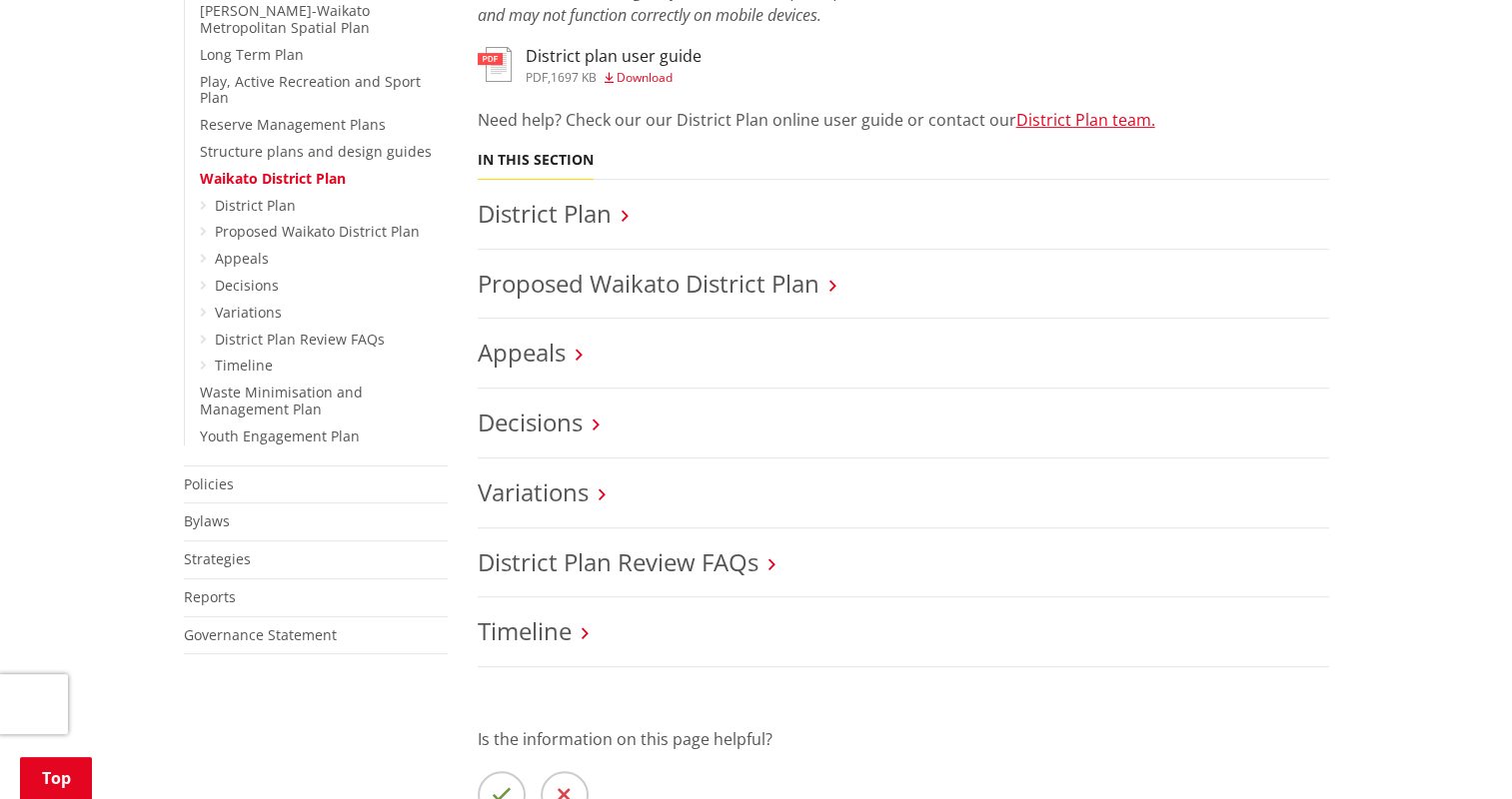 scroll, scrollTop: 718, scrollLeft: 0, axis: vertical 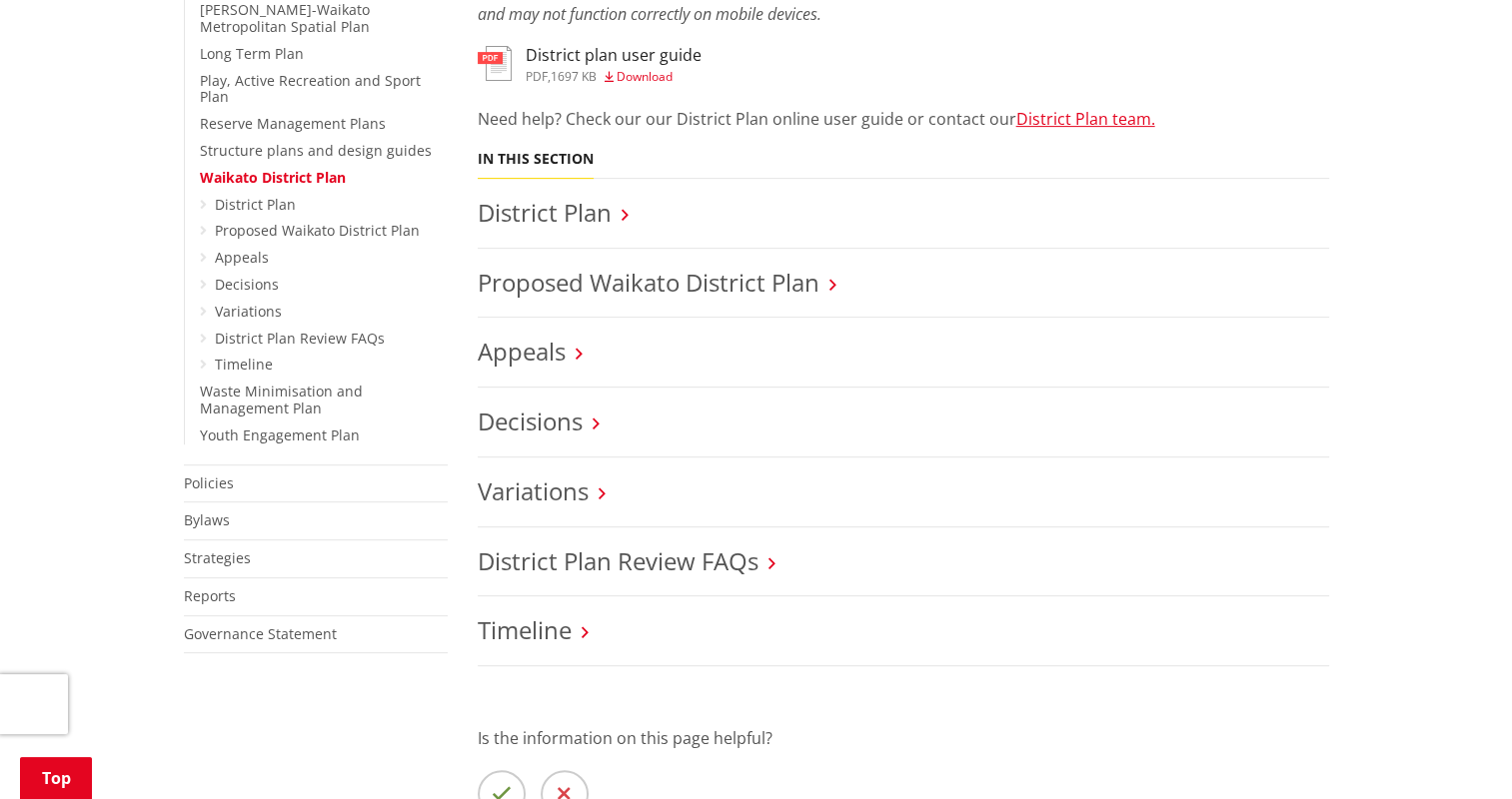 click on "Decisions" at bounding box center (903, 421) 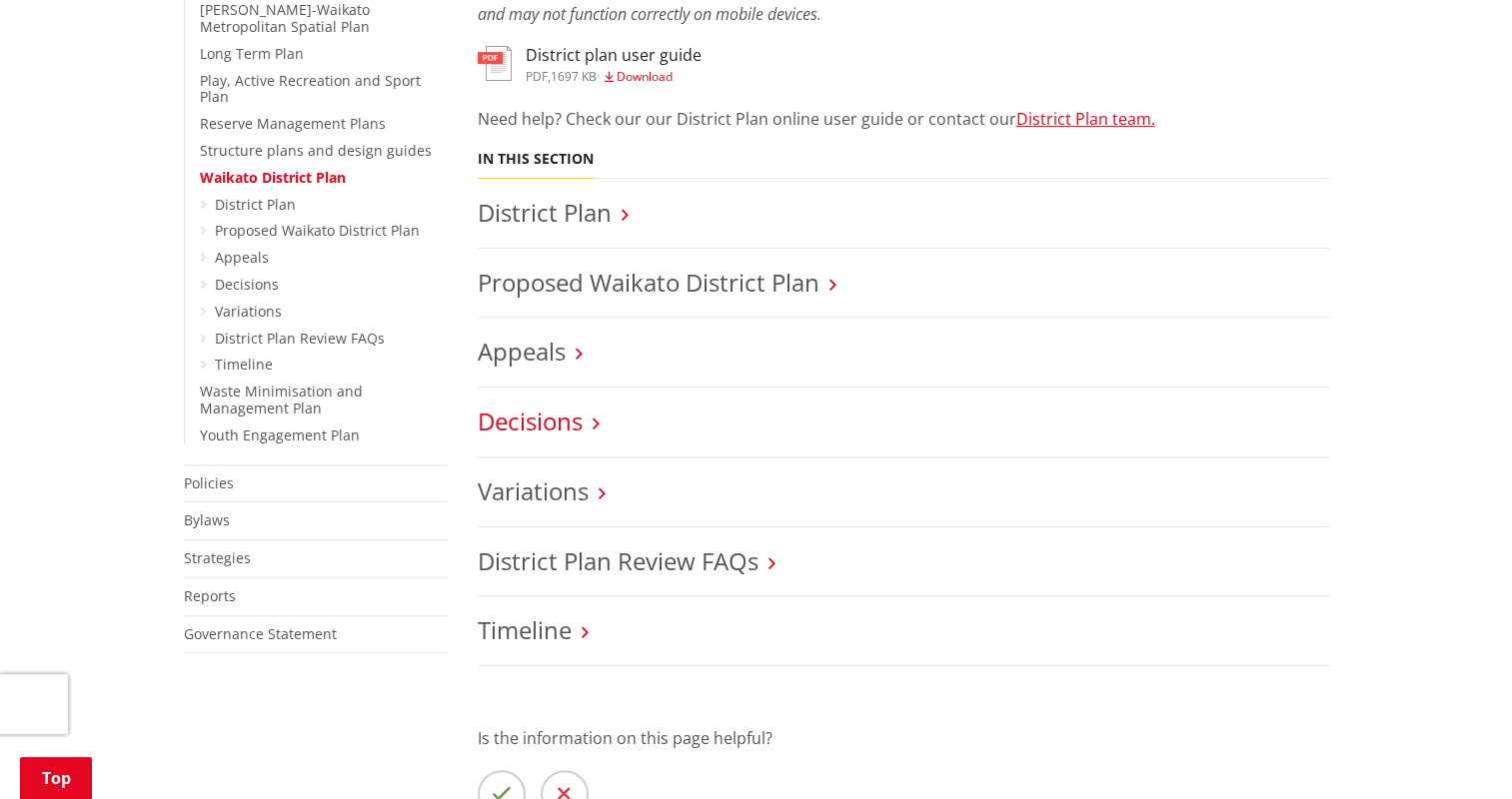click on "Decisions" at bounding box center (530, 420) 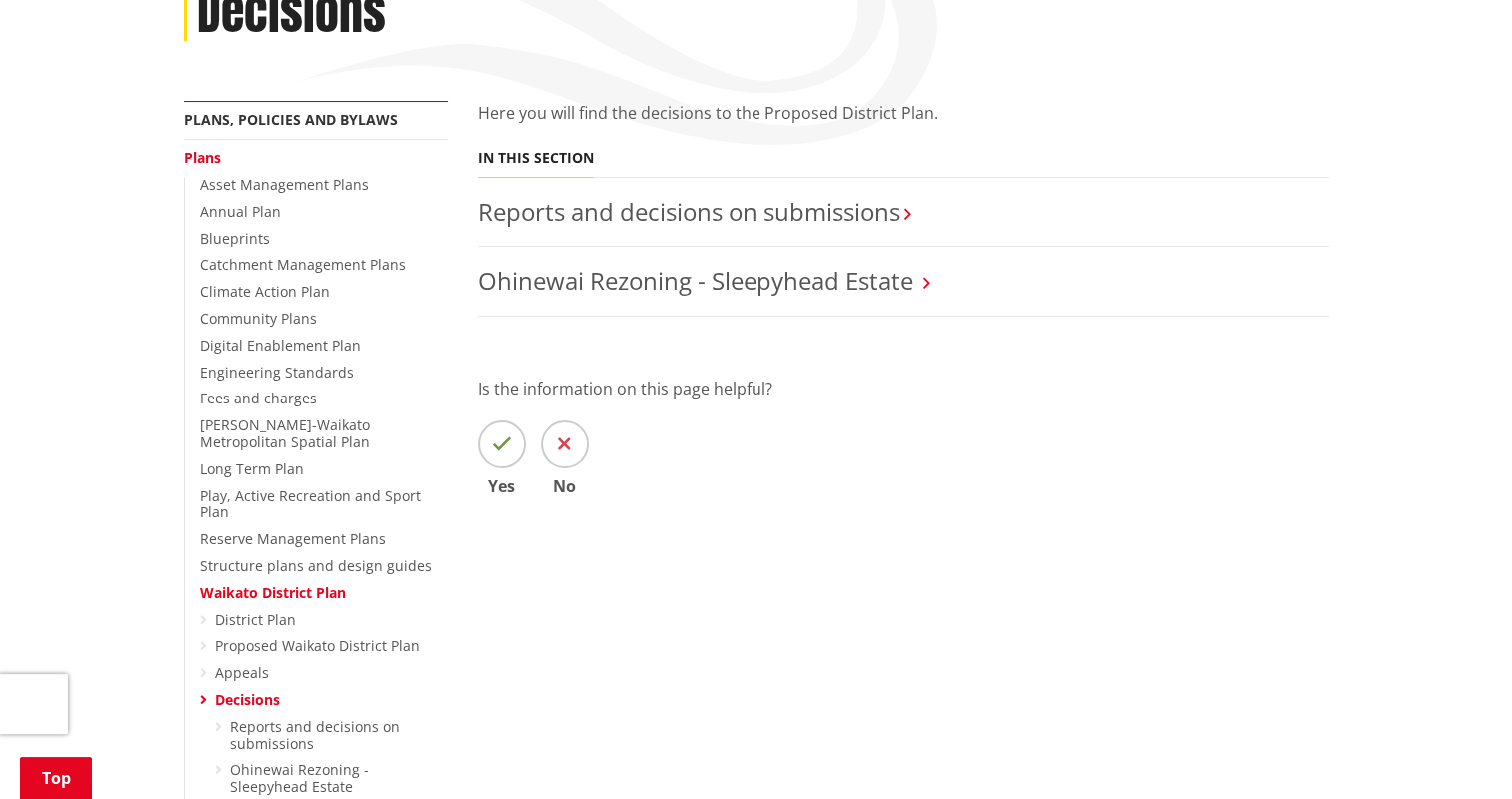 scroll, scrollTop: 318, scrollLeft: 0, axis: vertical 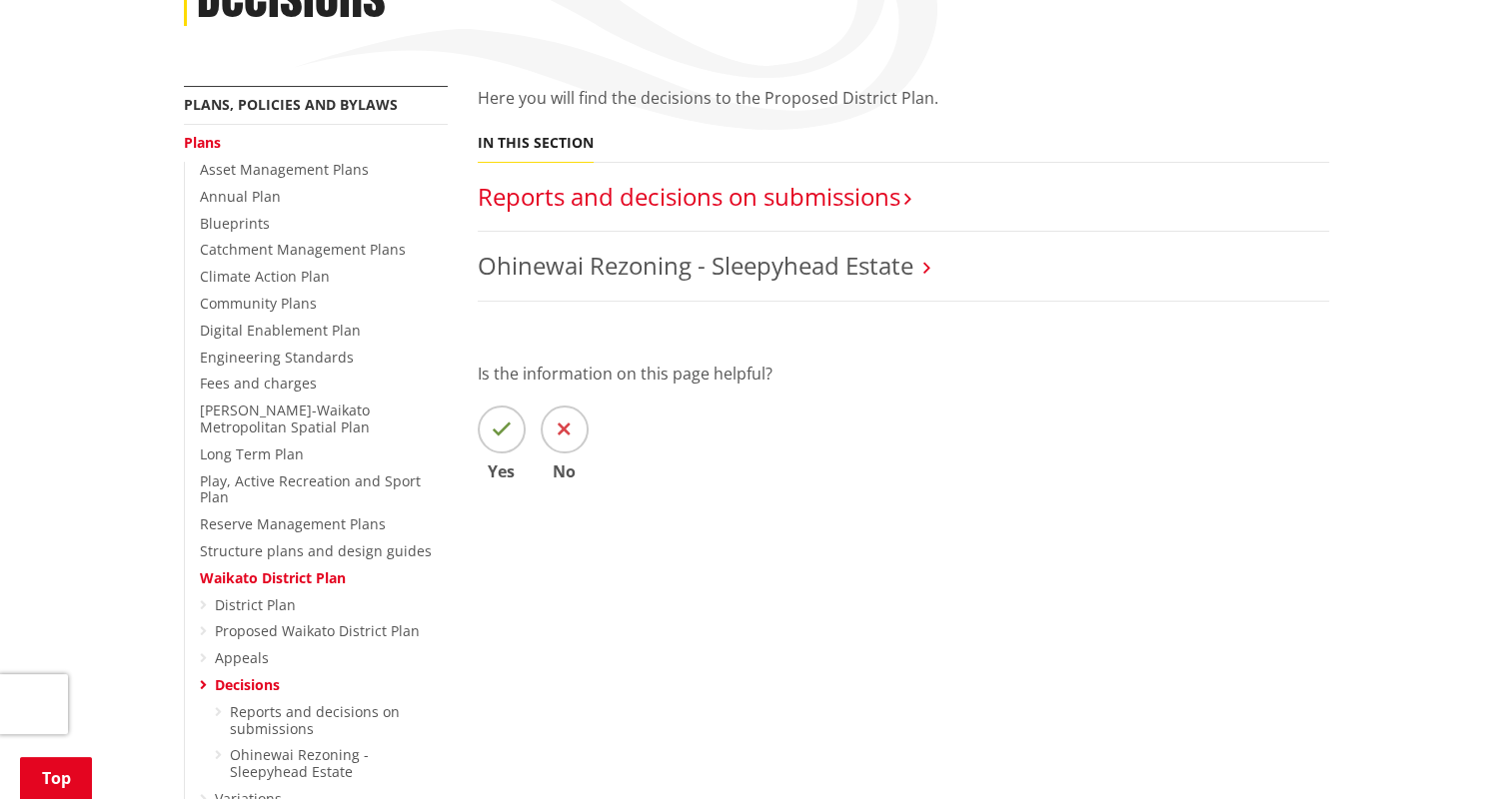click on "Reports and decisions on submissions​" at bounding box center (689, 196) 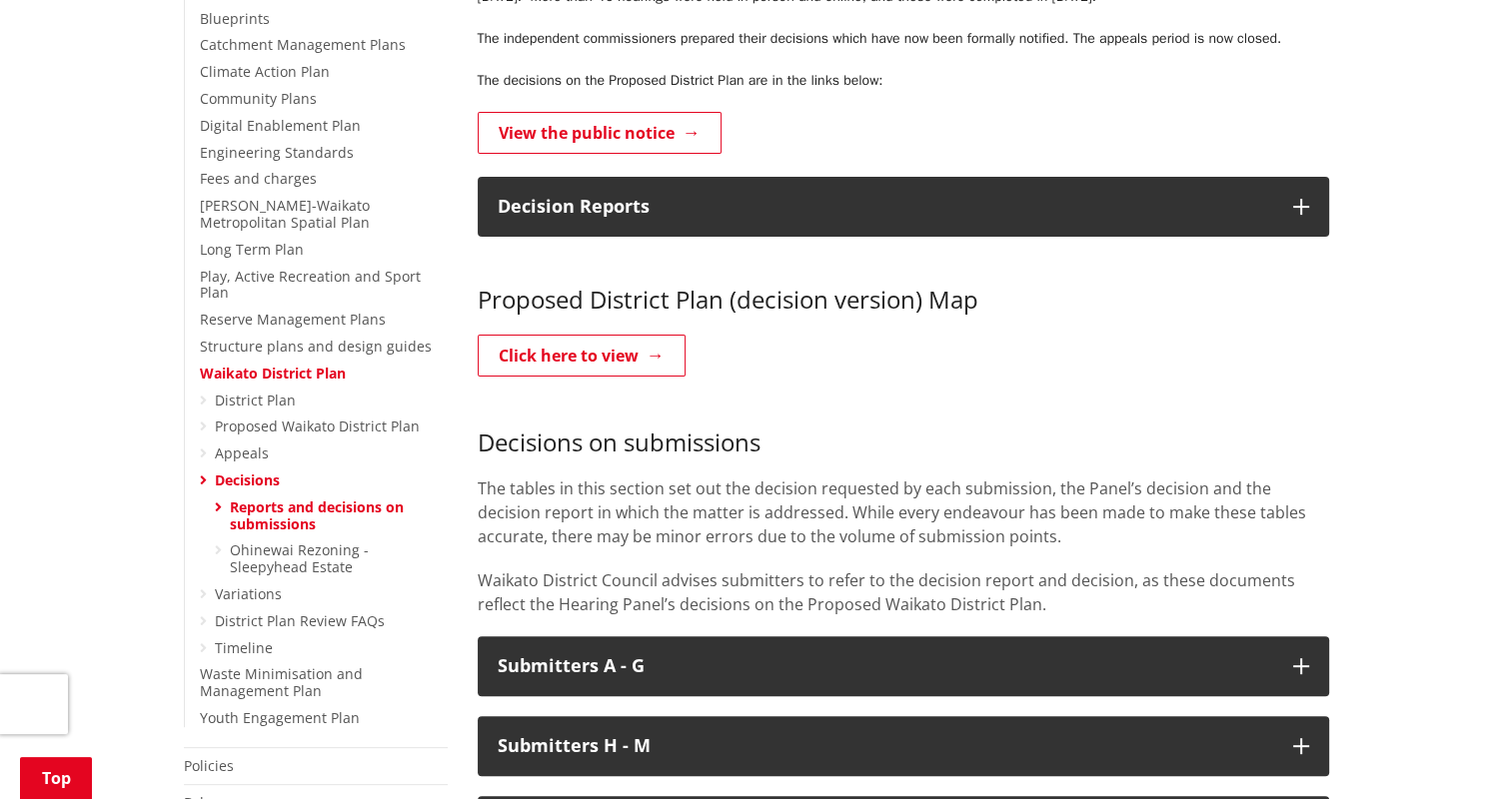 scroll, scrollTop: 499, scrollLeft: 0, axis: vertical 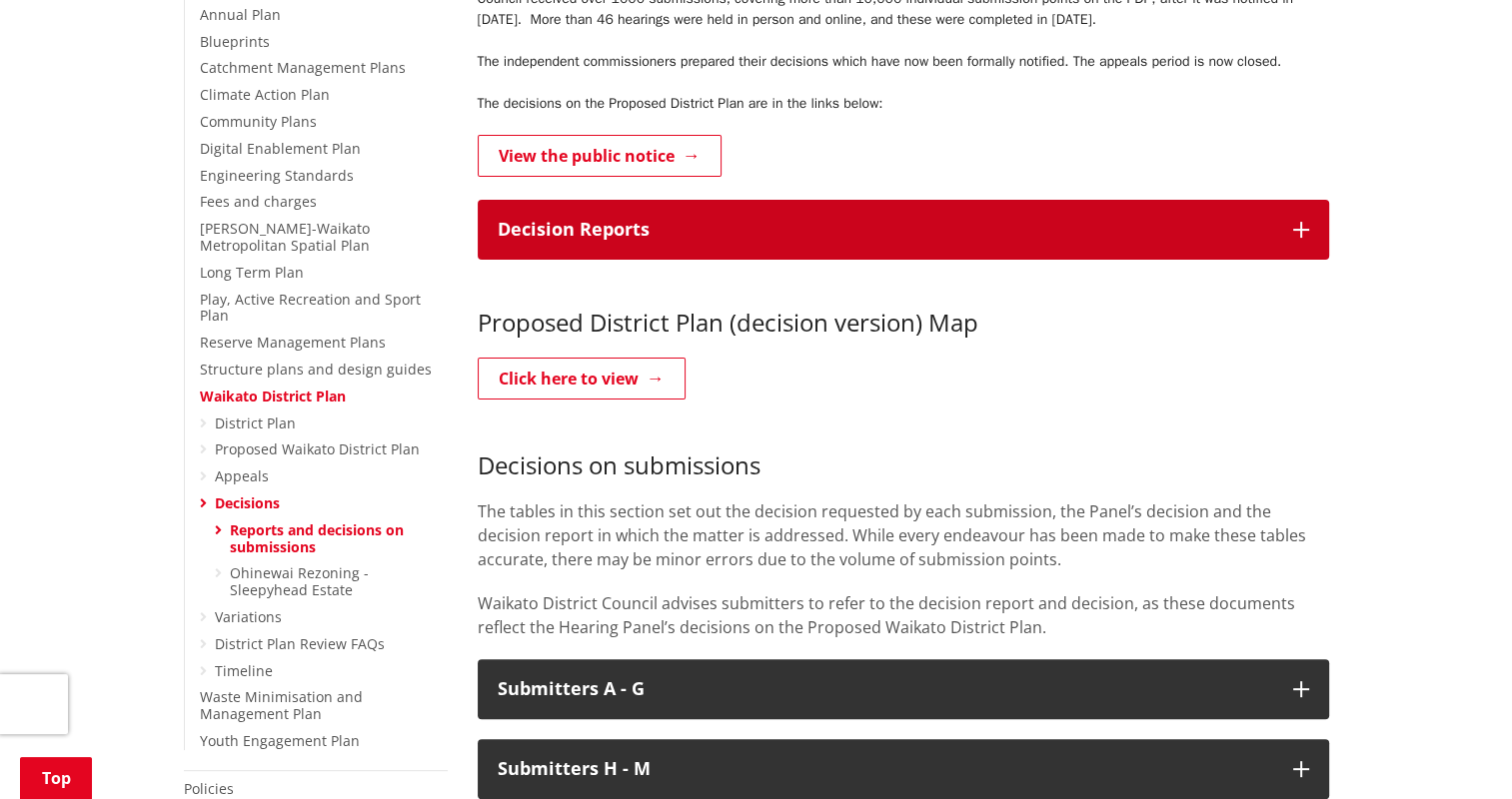 click on "Decision Reports" at bounding box center [903, 230] 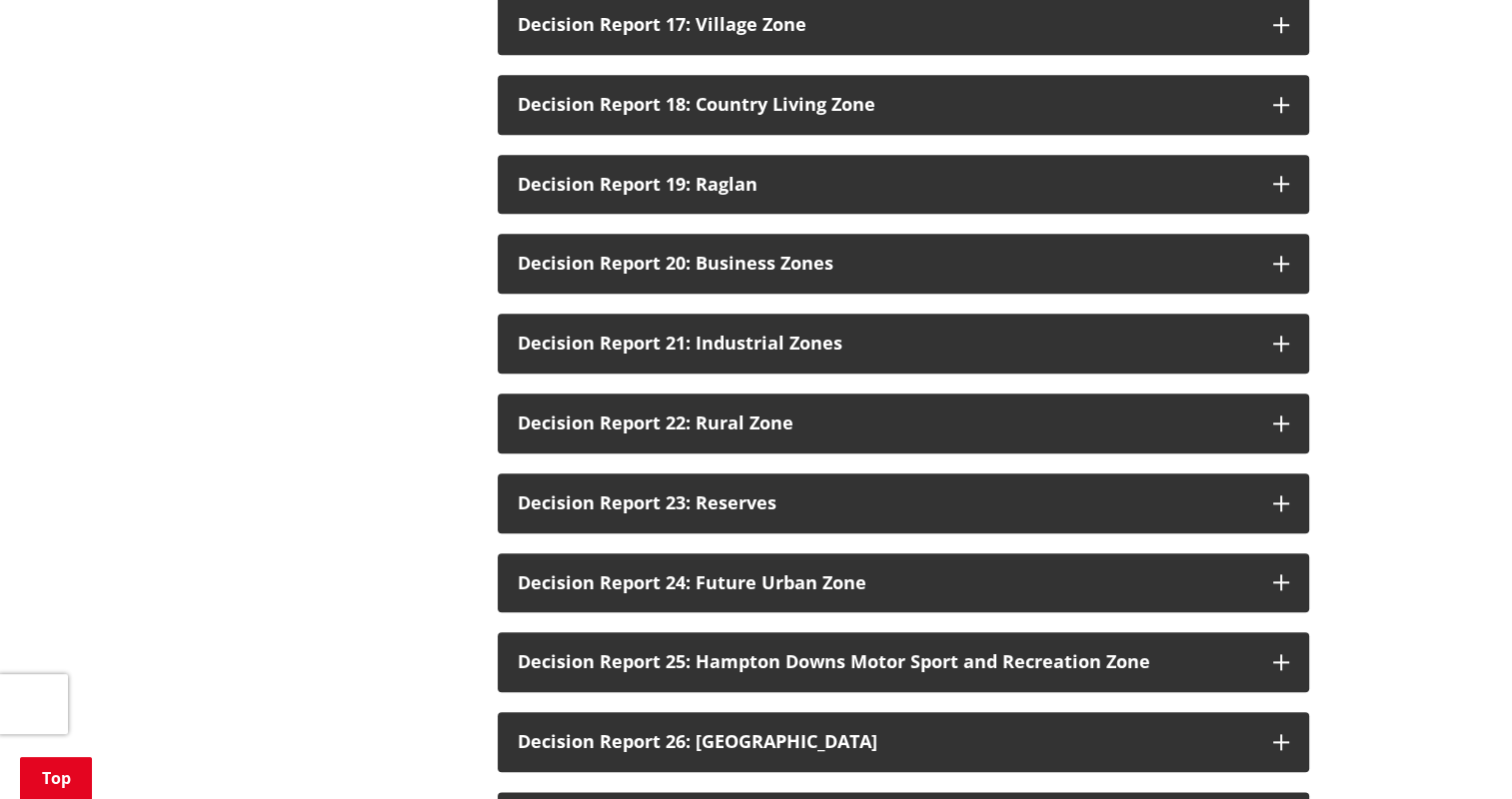 scroll, scrollTop: 2069, scrollLeft: 0, axis: vertical 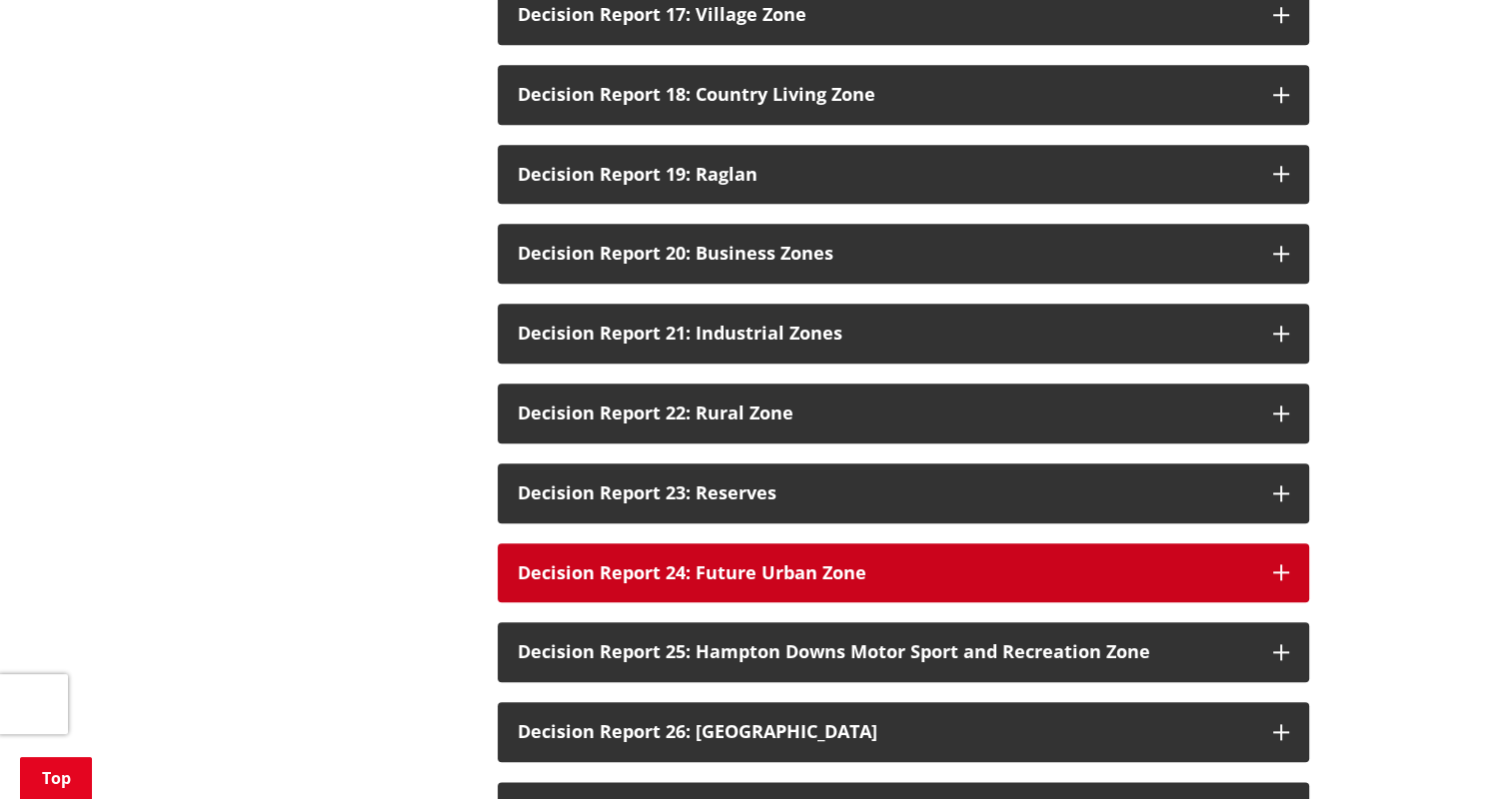 click on "Decision Report 24: Future Urban Zone" at bounding box center (903, 573) 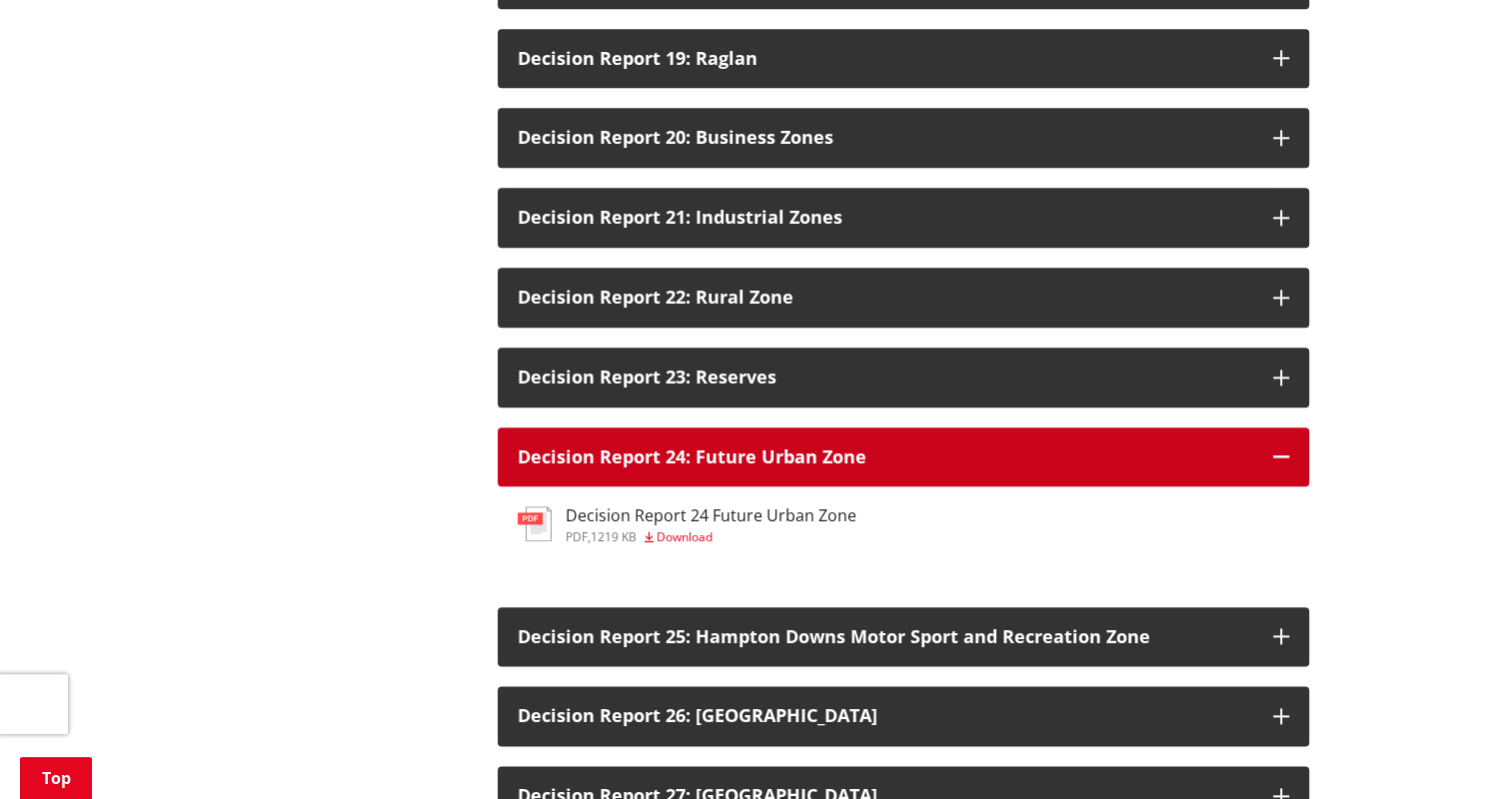 scroll, scrollTop: 2192, scrollLeft: 0, axis: vertical 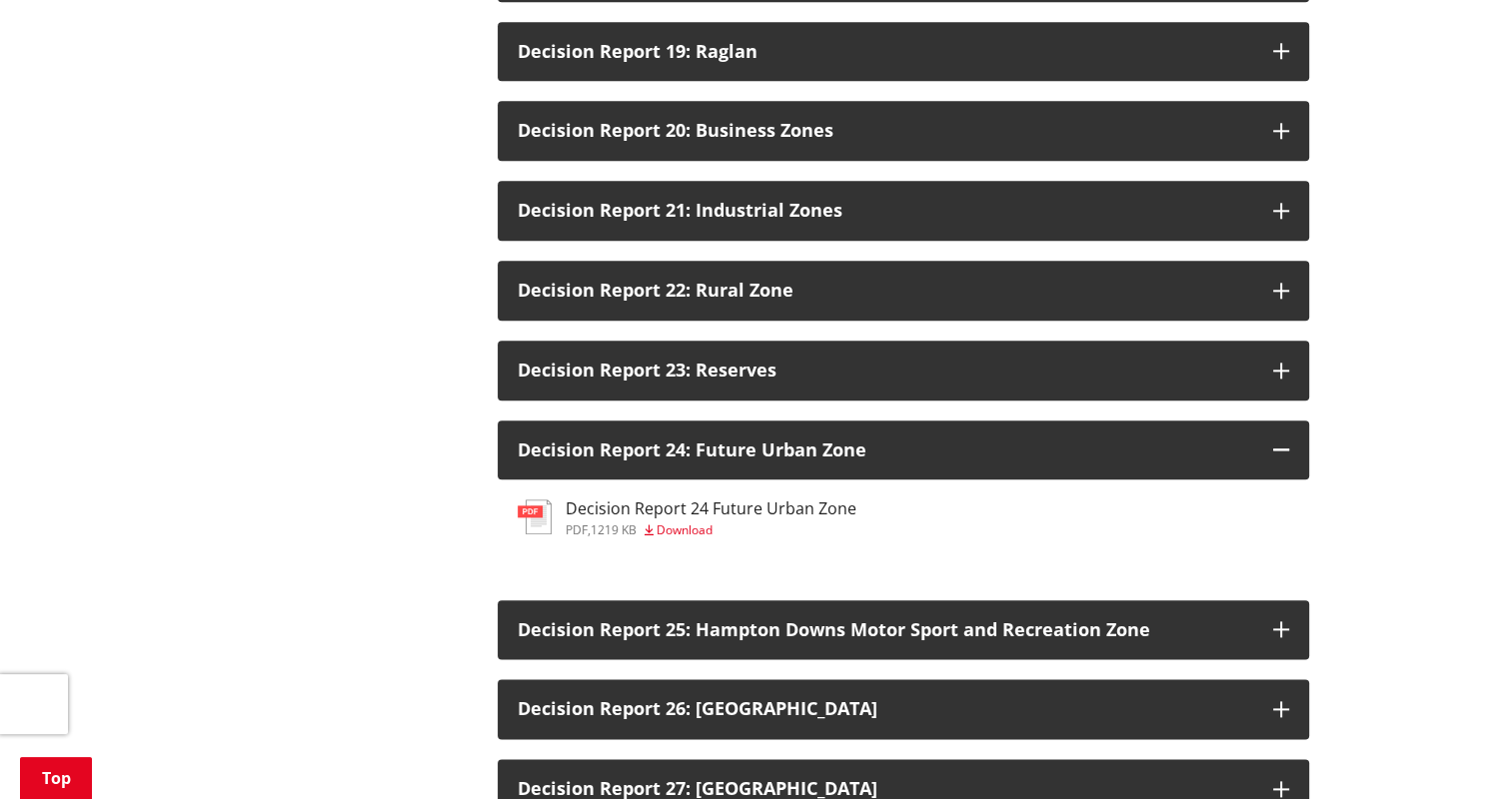 click on "Decision Report 24 Future Urban Zone
pdf ,
1219 KB
Download" at bounding box center [711, 517] 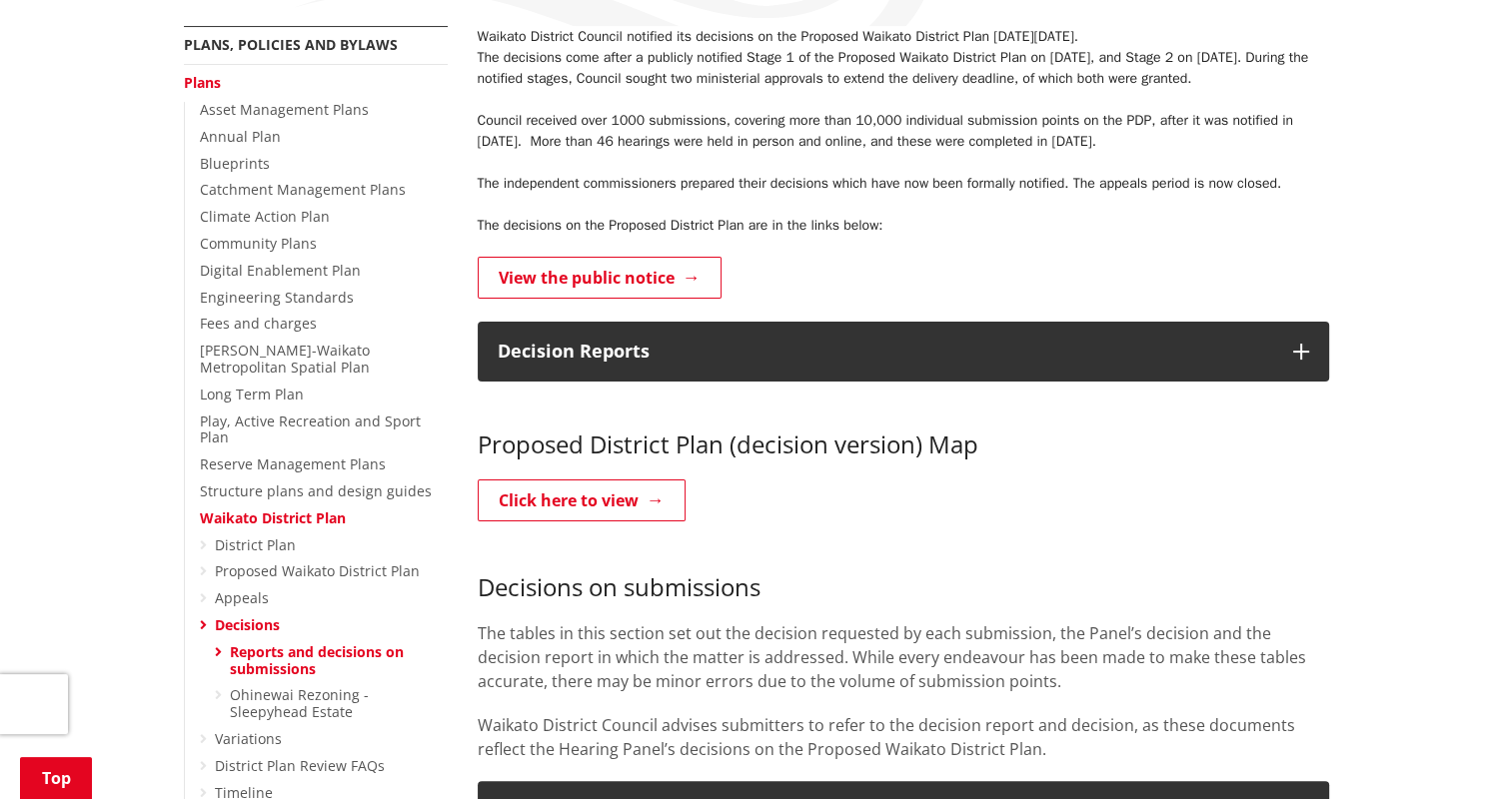 scroll, scrollTop: 379, scrollLeft: 0, axis: vertical 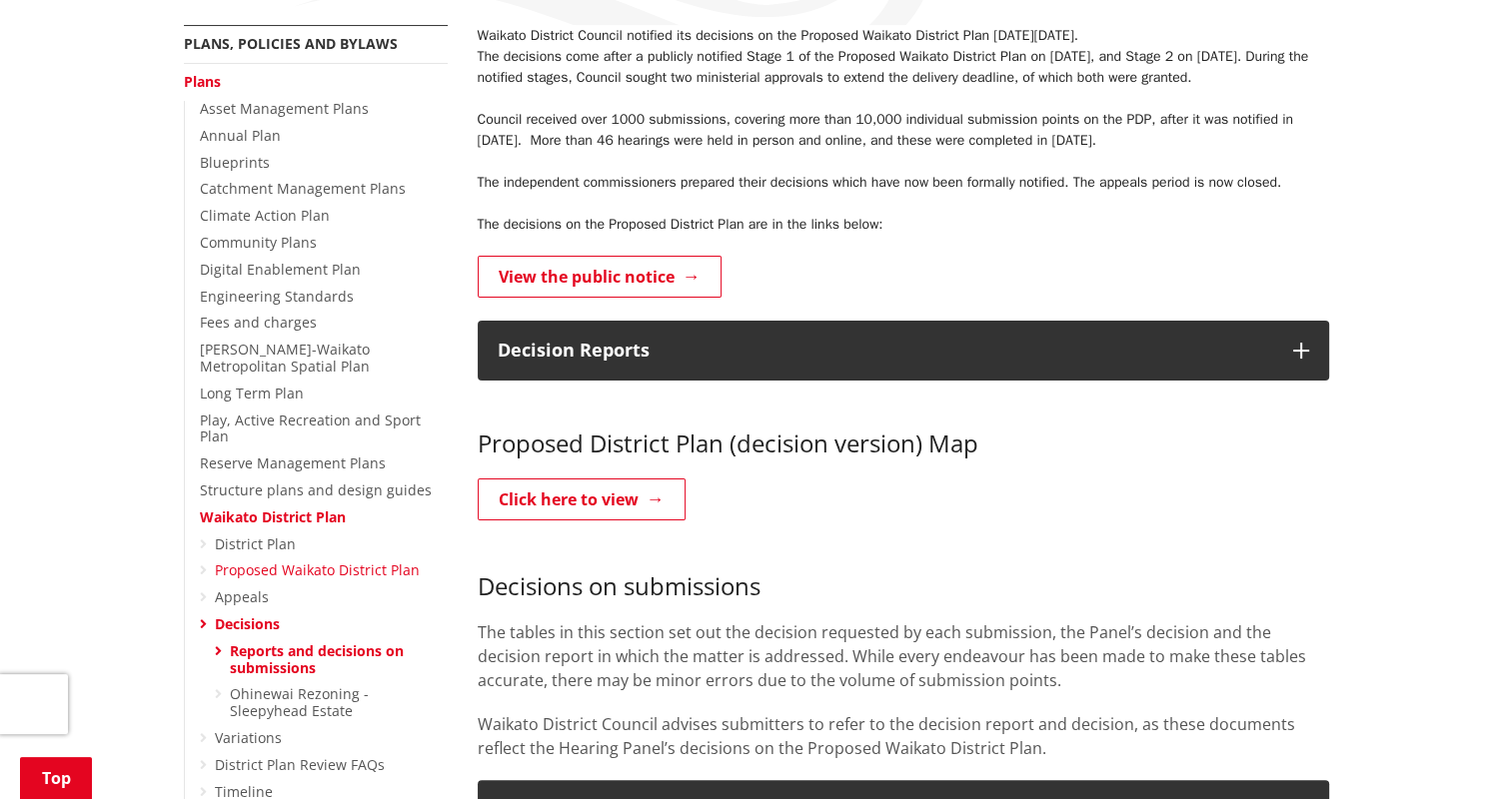 click on "Proposed Waikato District Plan" at bounding box center (317, 569) 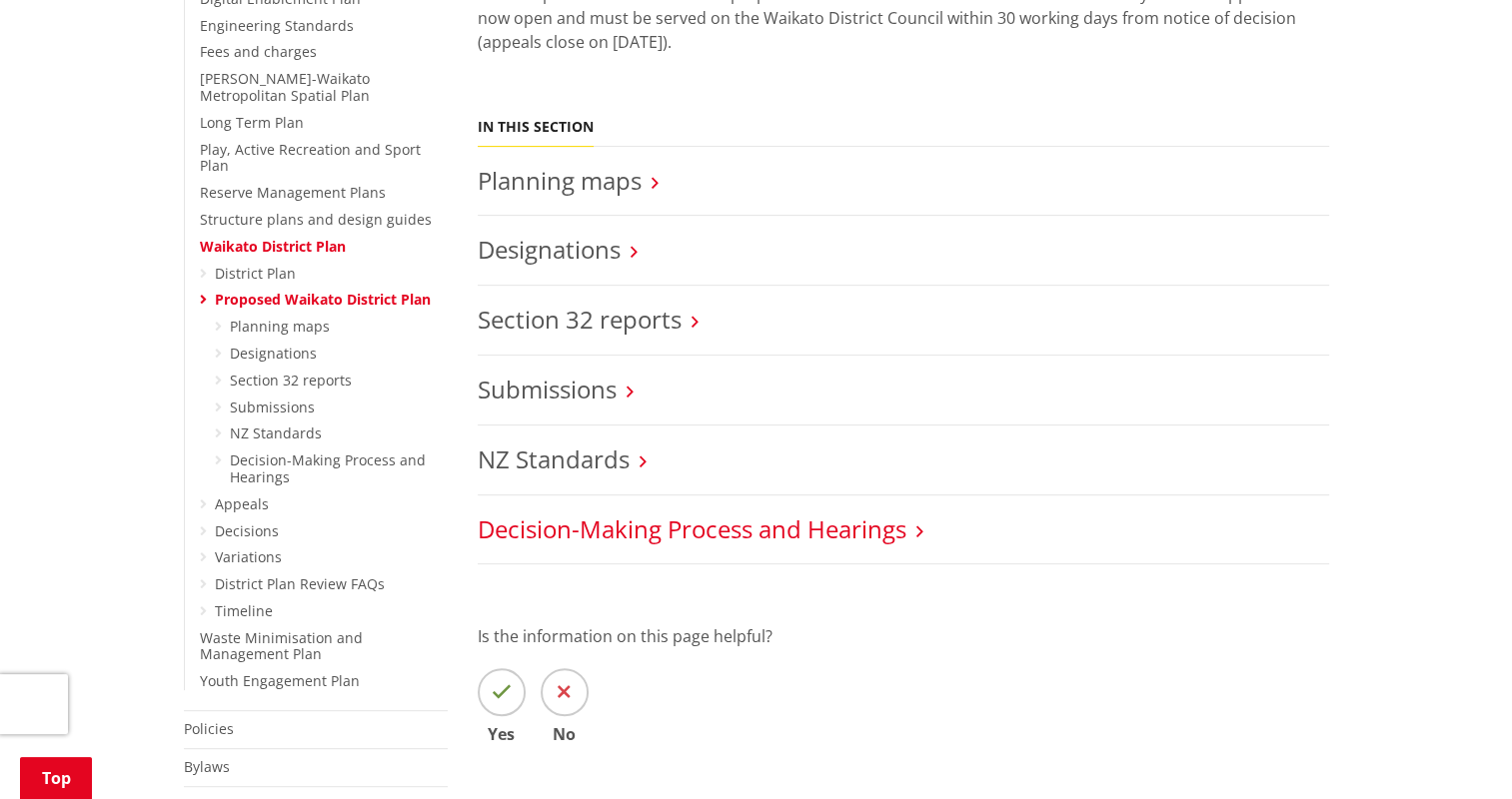 scroll, scrollTop: 647, scrollLeft: 0, axis: vertical 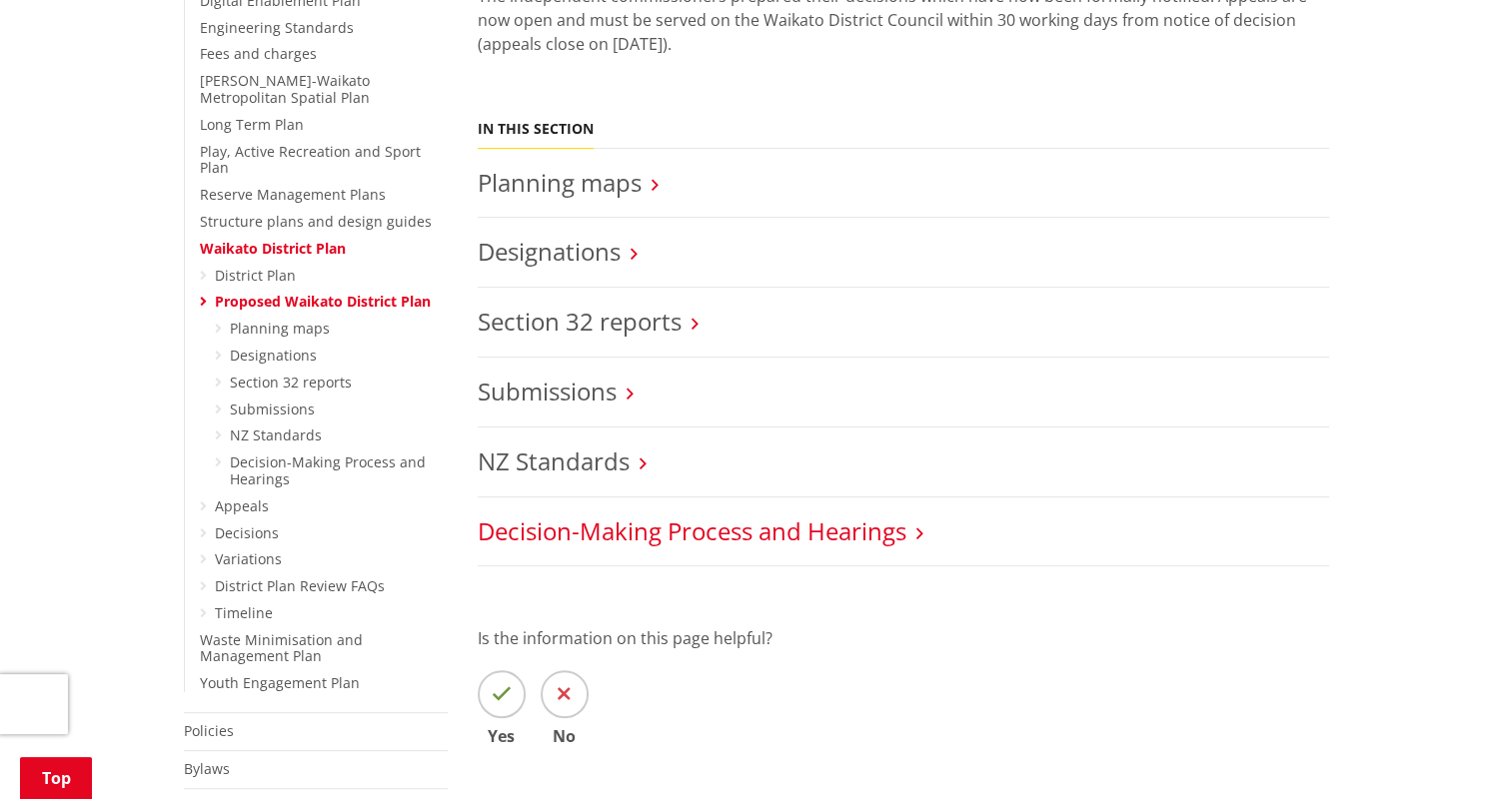 click on "Decision-Making Process and Hearings" at bounding box center (692, 530) 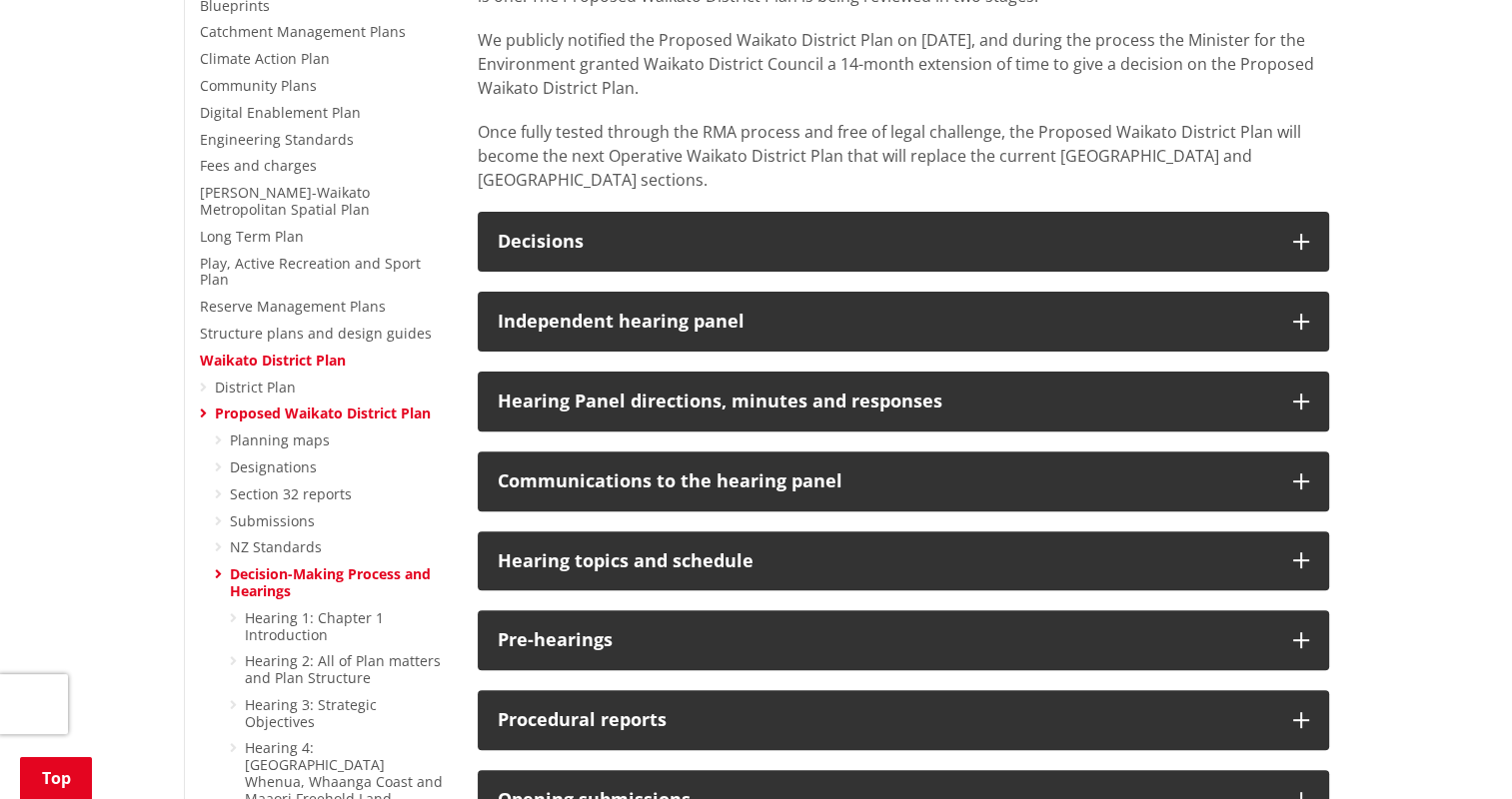 scroll, scrollTop: 535, scrollLeft: 0, axis: vertical 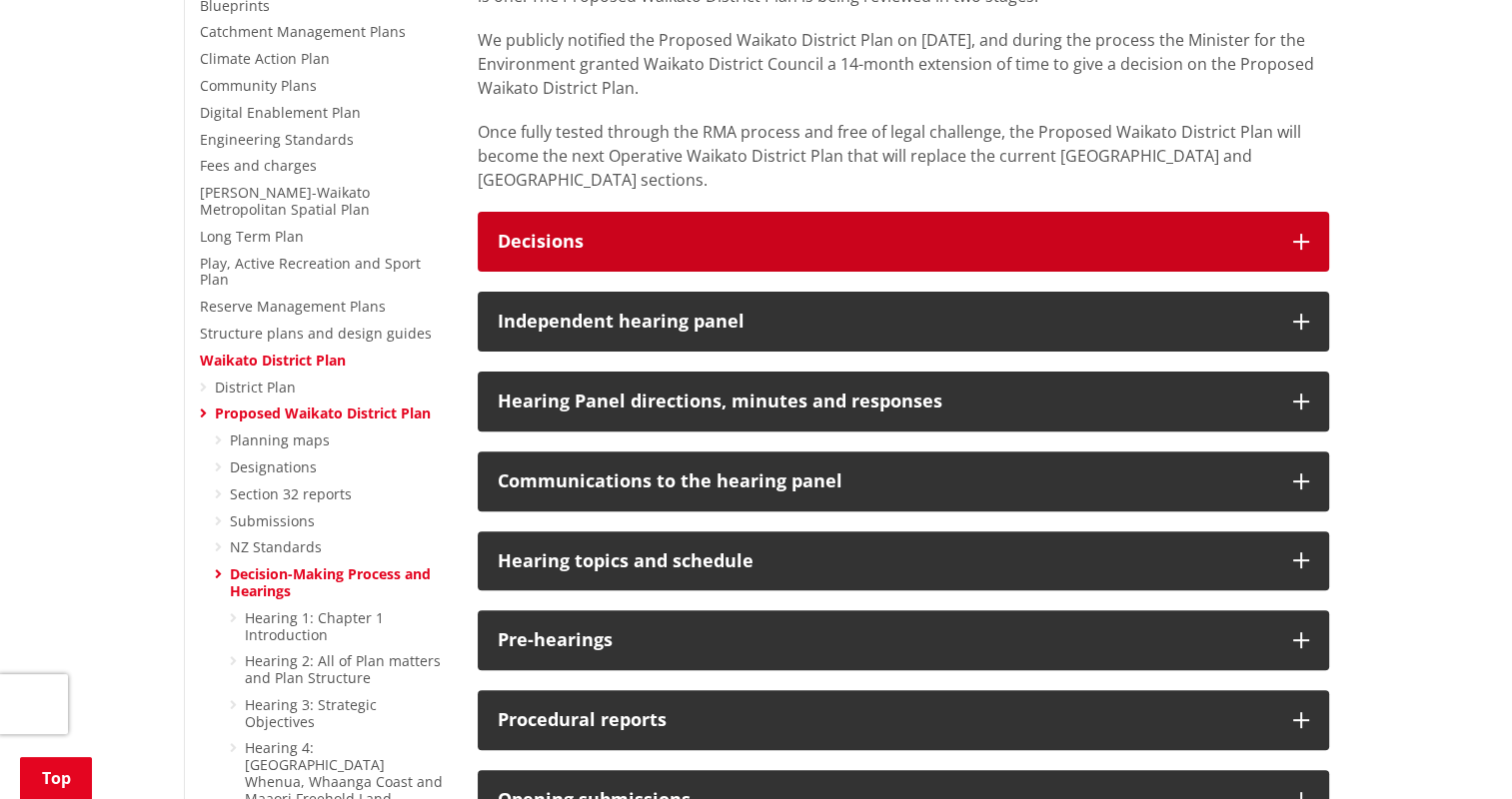 click on "Decisions" at bounding box center (885, 242) 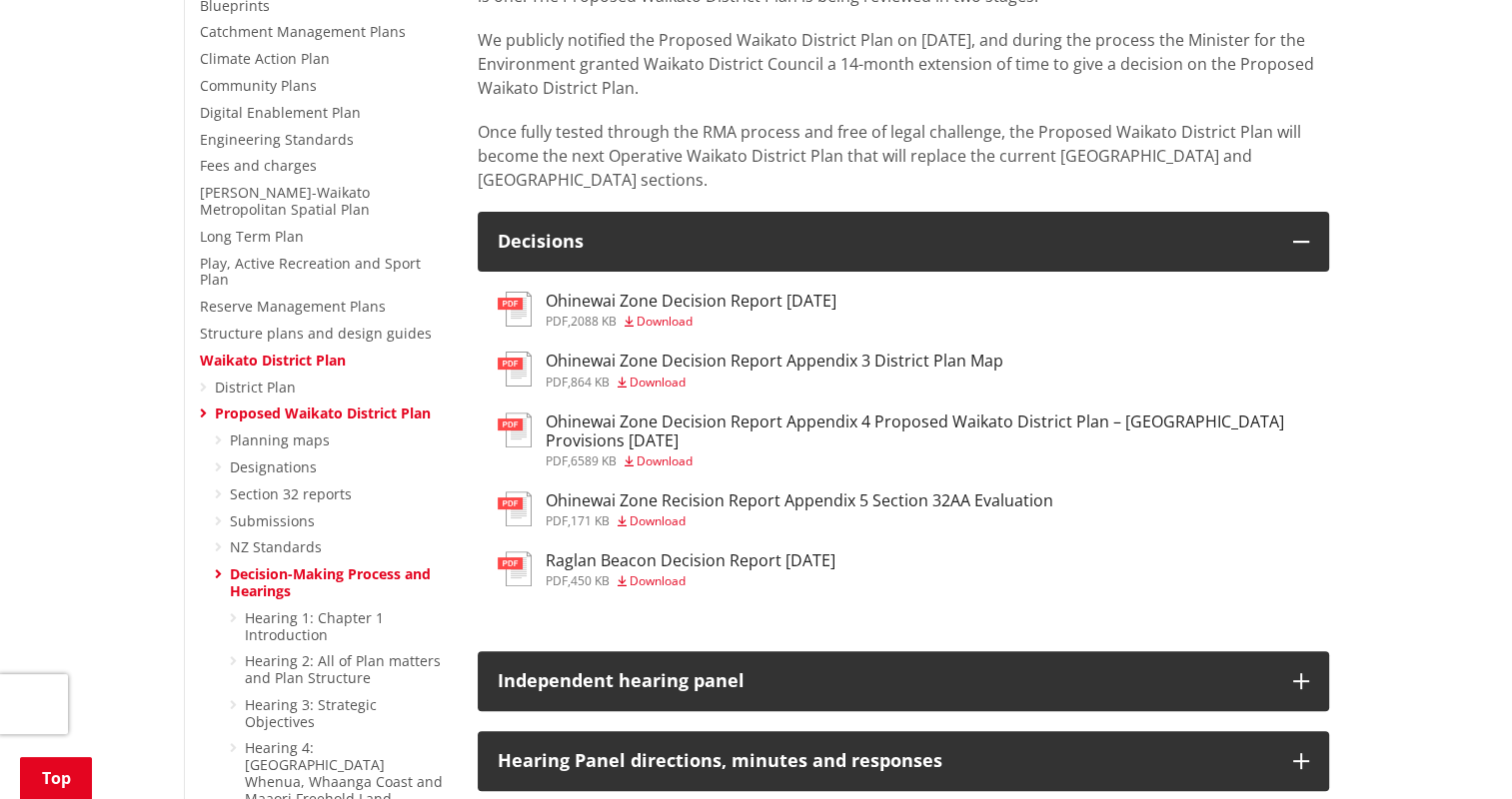 click on "District Plan
Proposed Waikato District Plan
Planning maps
Designations
Section 32 reports
Submissions
NZ Standards
Decision-Making Process and Hearings
Hearing 1: Chapter 1 Introduction
Hearing 2: All of Plan matters and Plan Structure
Hearing 3: Strategic Objectives
Hearing 4: [GEOGRAPHIC_DATA] Whenua, Whaanga Coast and Maaori Freehold Land
Hearing 5: Definitions
Hearing 6: [GEOGRAPHIC_DATA]
Hearing 7: Industrial Zone and Heavy Industrial Zone
Hearing 8A: Hazardous Substances/Contaminated Land
Hearing 8B: GMO
Hearing 9: Business and [GEOGRAPHIC_DATA]
Hearing 10: Residential
Hearing 11: [GEOGRAPHIC_DATA]
Hearing 12: Country Living
Hearing 13: [GEOGRAPHIC_DATA]" at bounding box center (324, 1212) 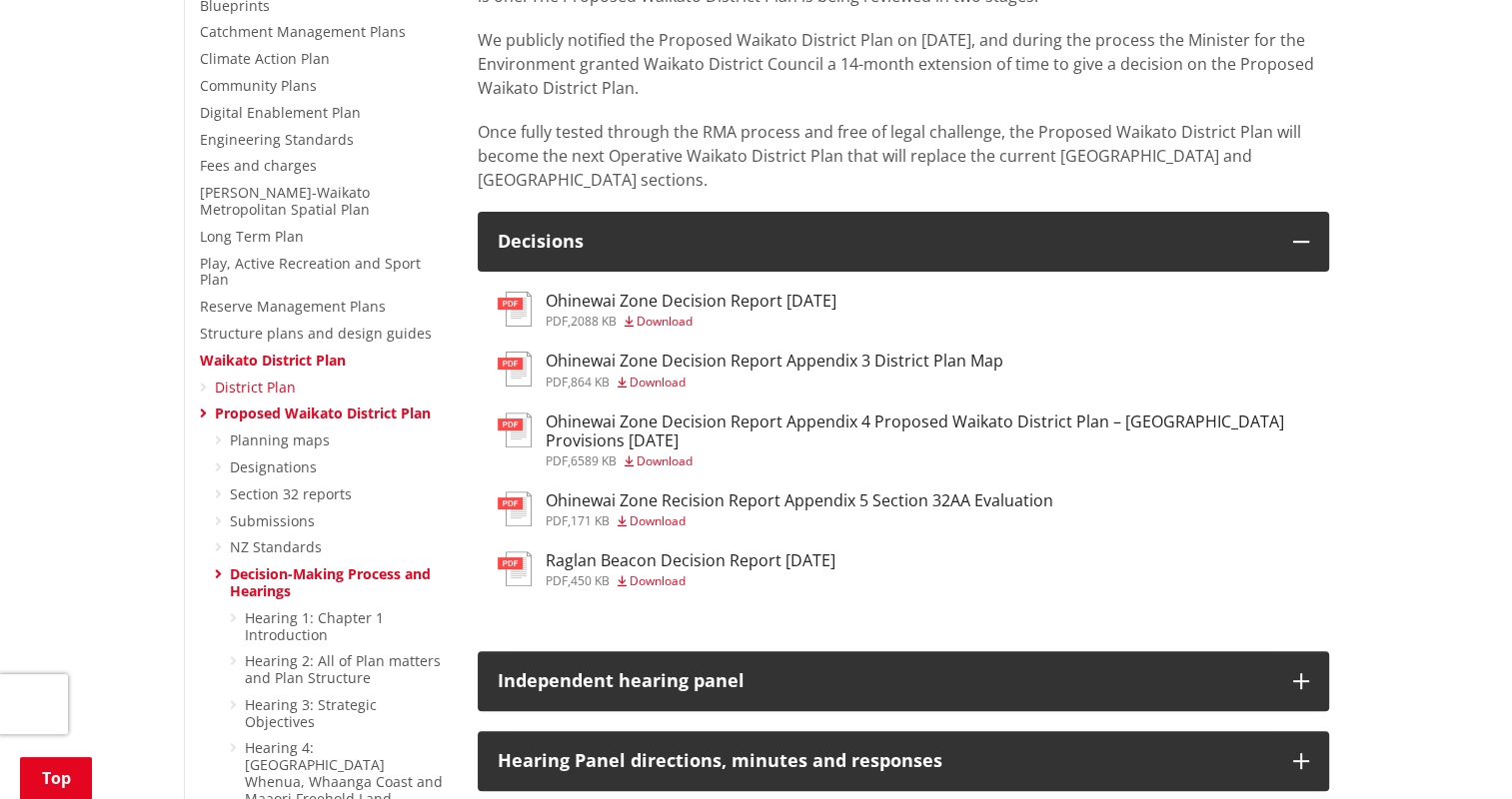 click on "District Plan" at bounding box center (255, 387) 